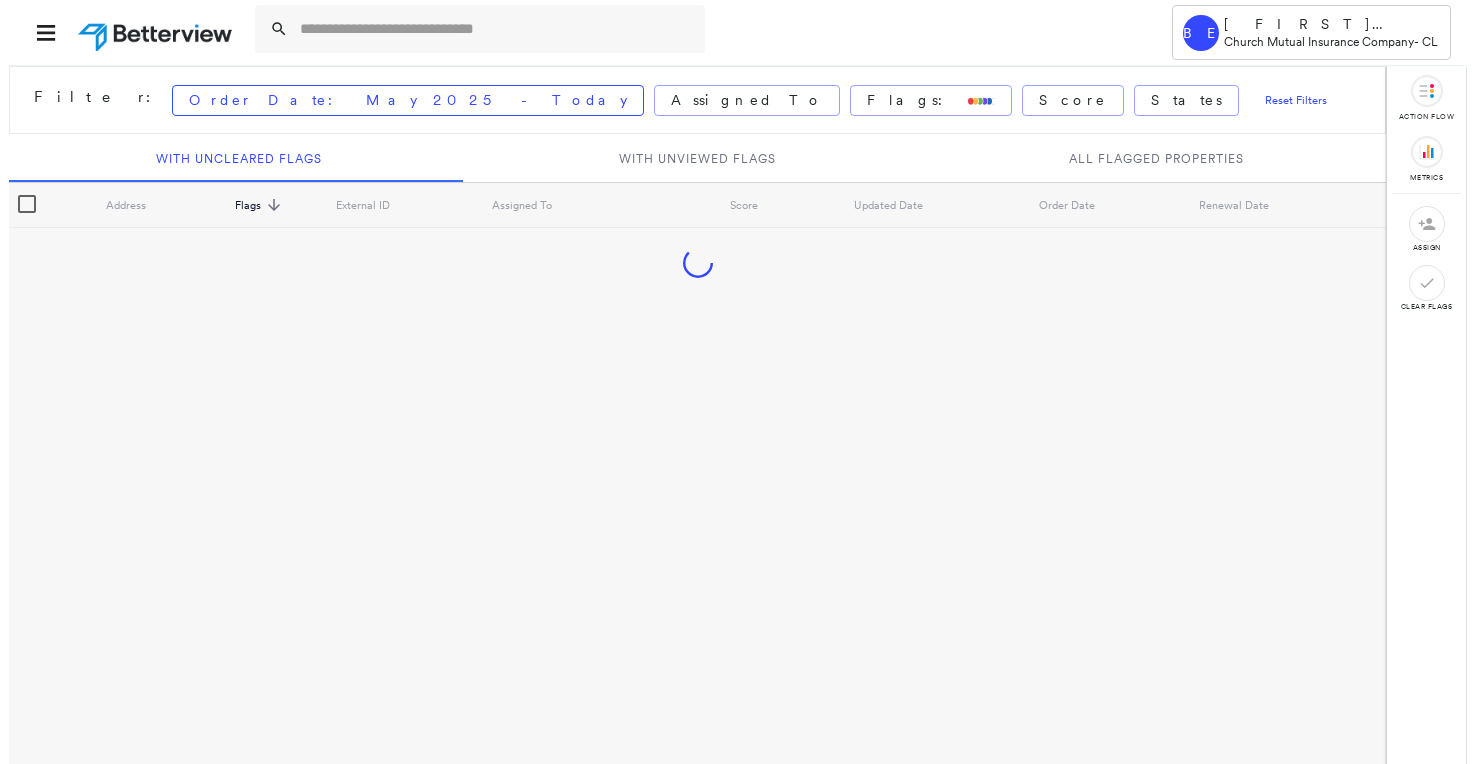 scroll, scrollTop: 0, scrollLeft: 0, axis: both 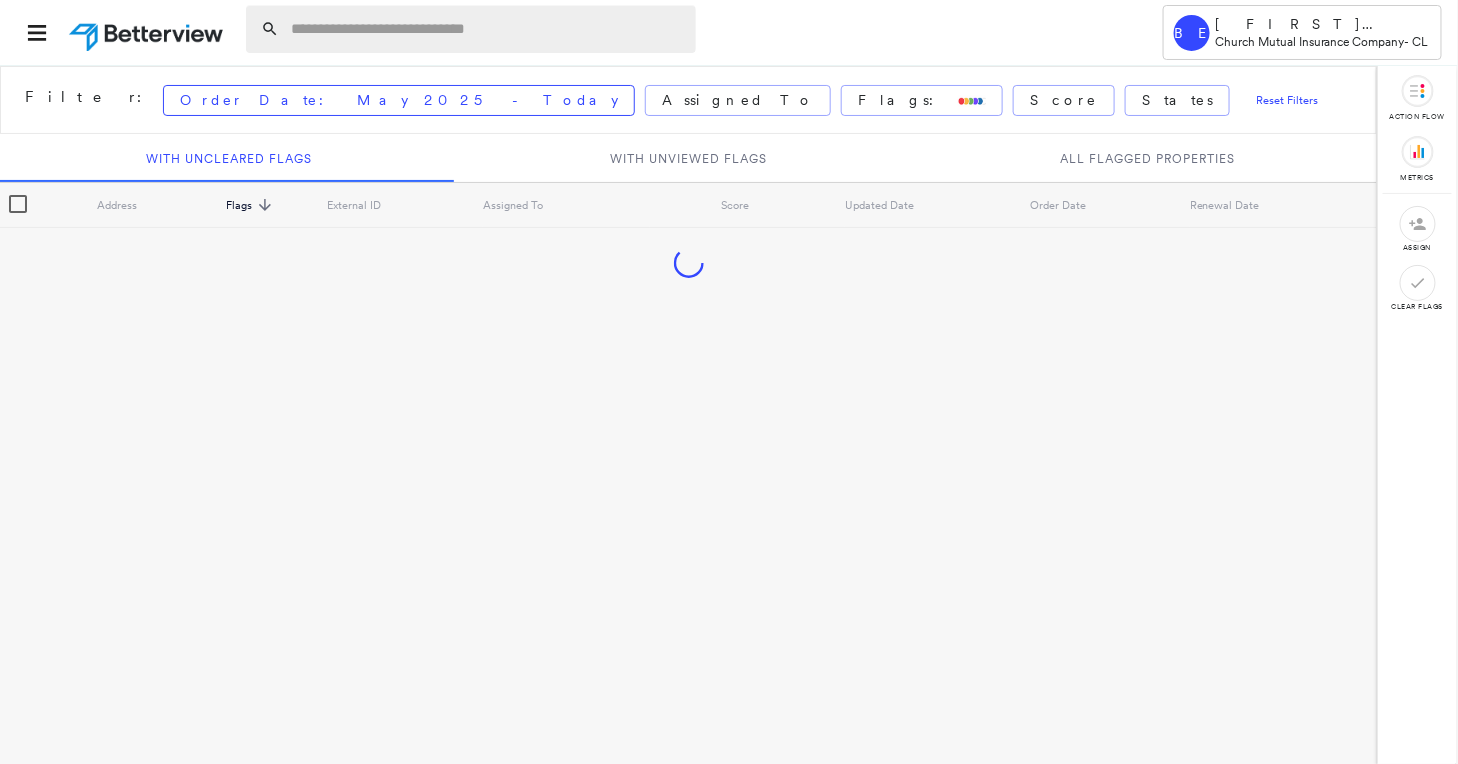 click at bounding box center [487, 29] 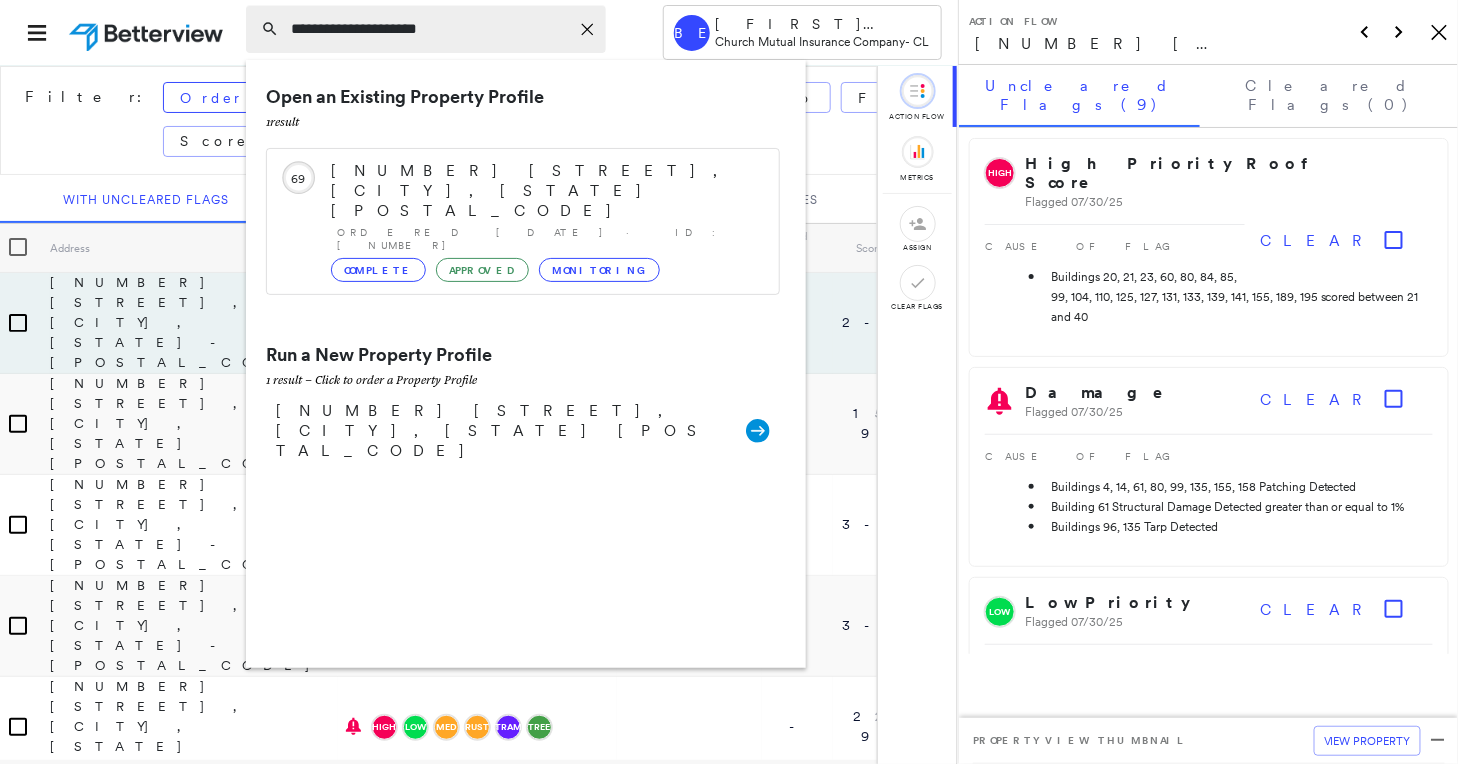 type on "**********" 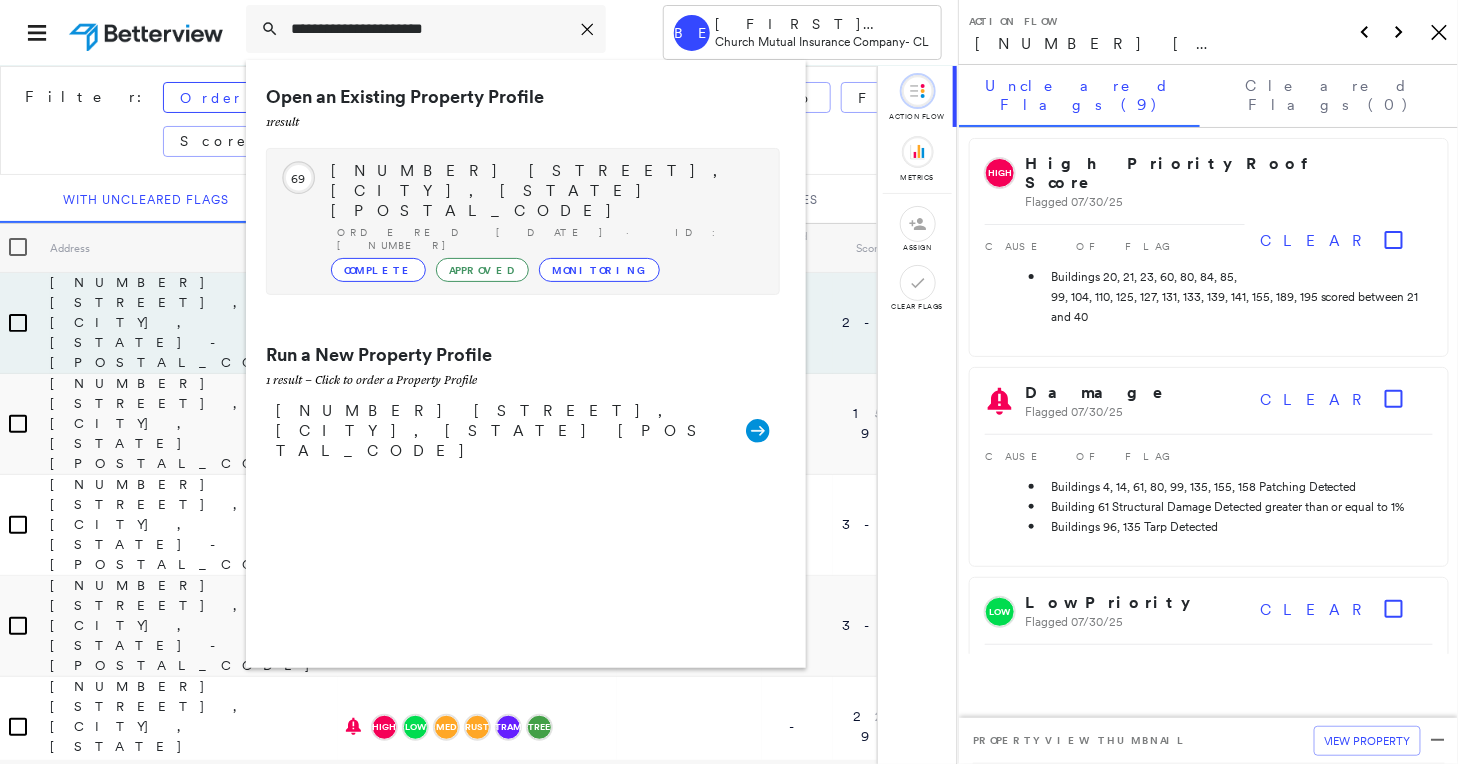 click on "179  2nd Ave, Hanover, PA 17331" at bounding box center [545, 191] 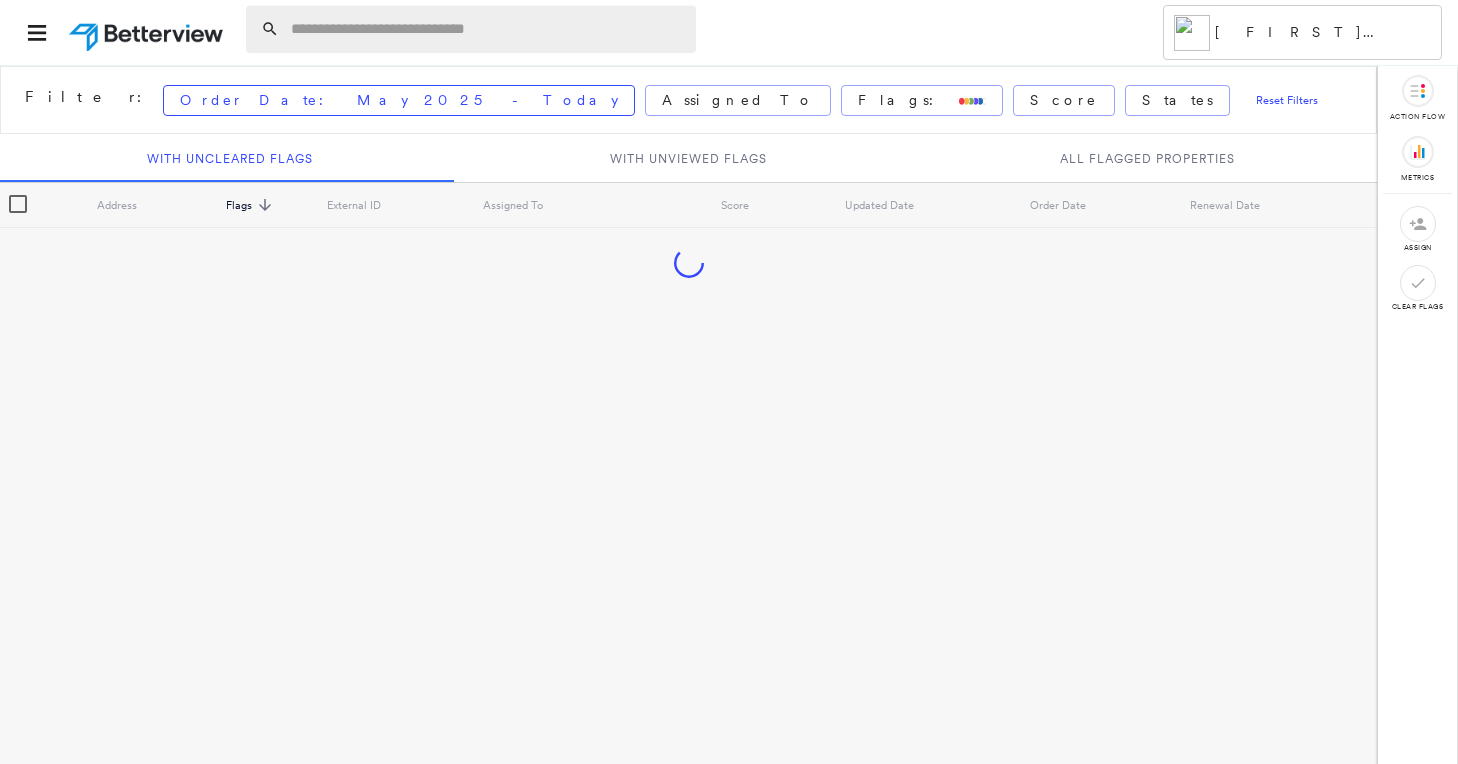 scroll, scrollTop: 0, scrollLeft: 0, axis: both 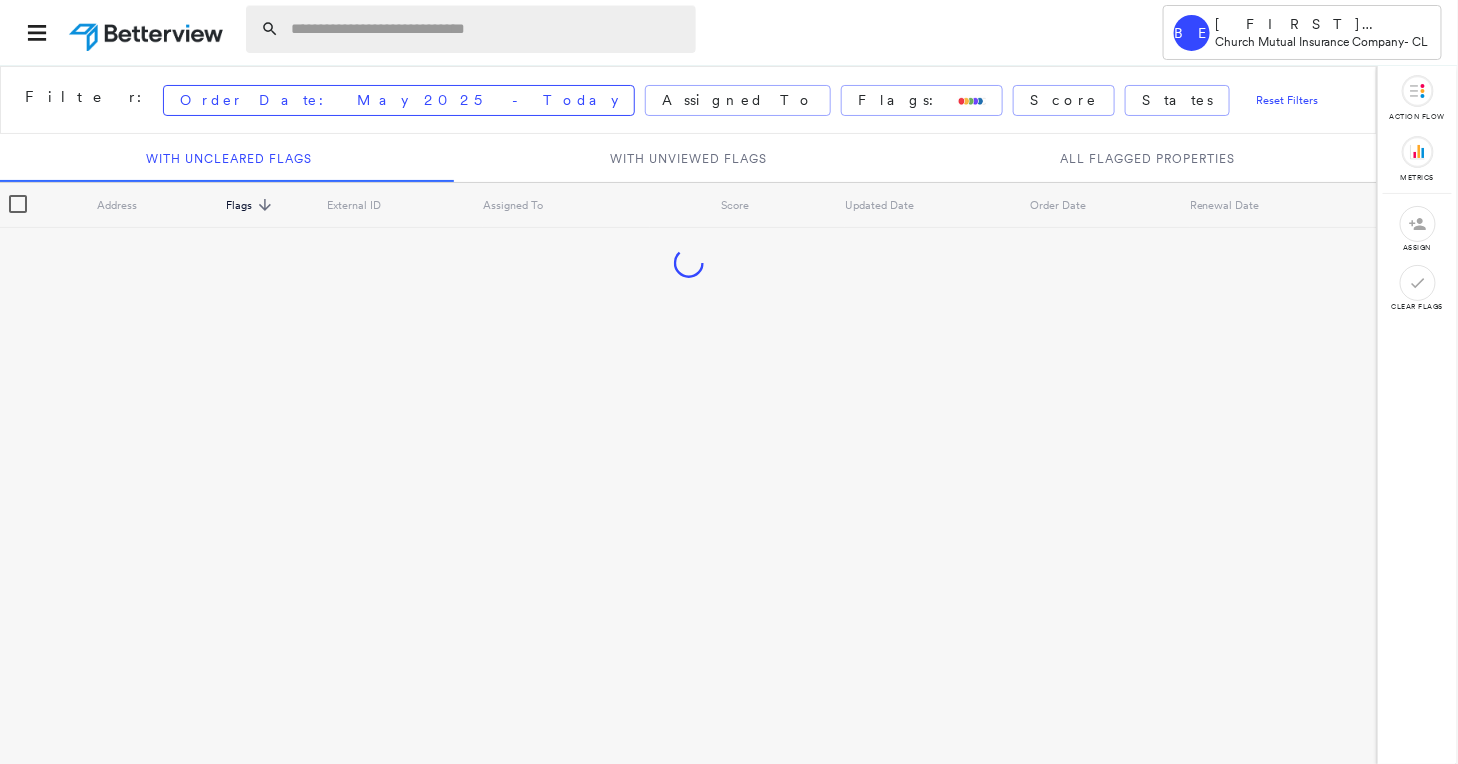 click at bounding box center [487, 29] 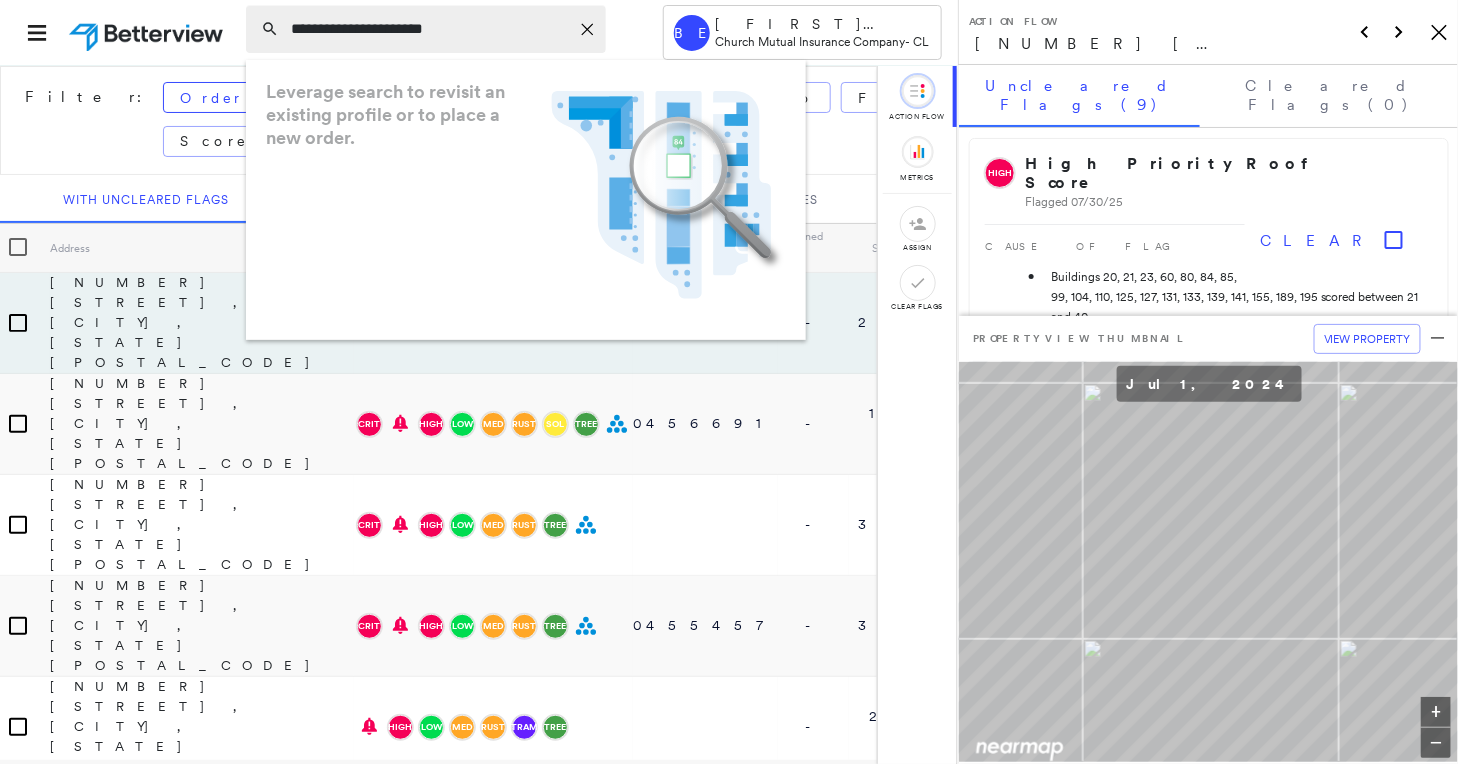 type on "**********" 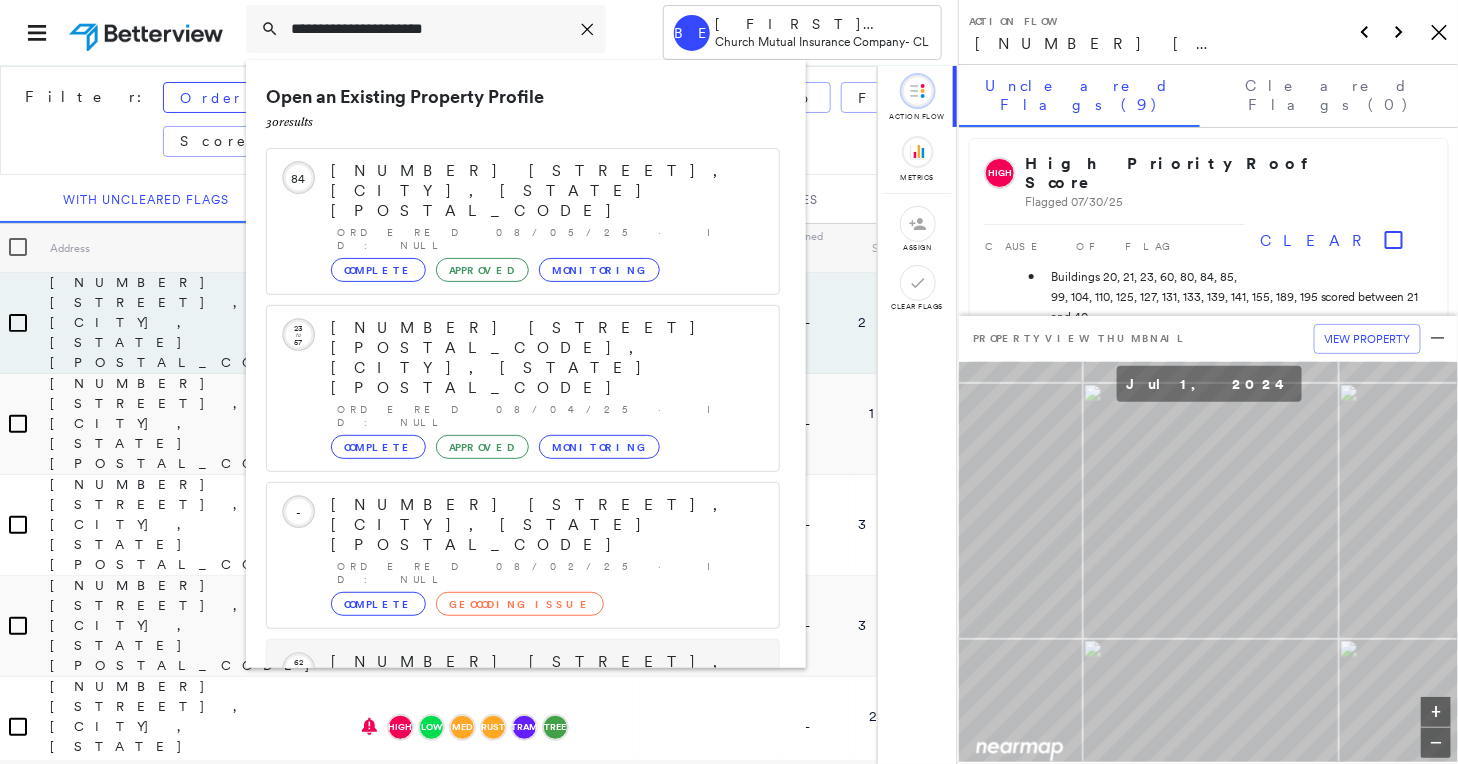 scroll, scrollTop: 206, scrollLeft: 0, axis: vertical 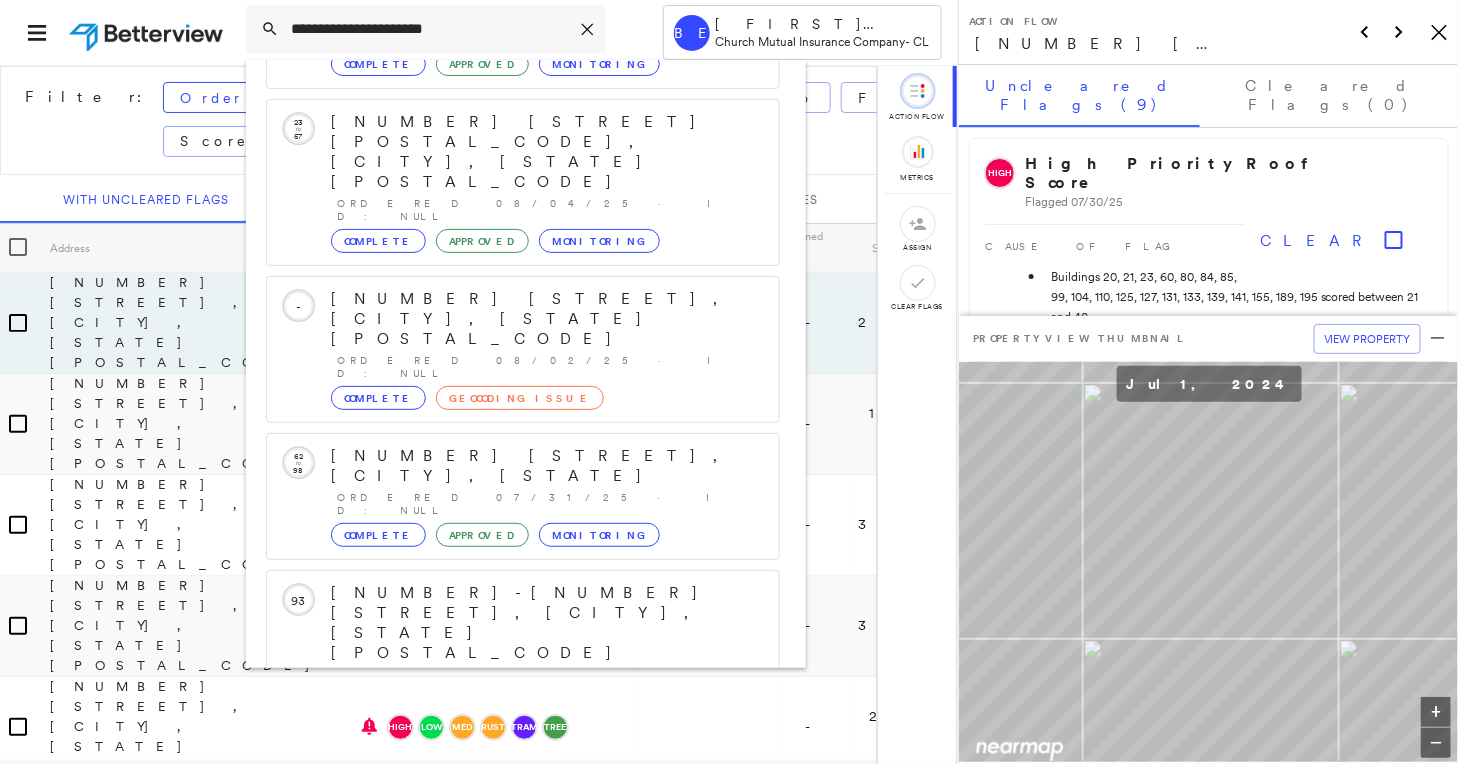 click on "Show  5  more existing properties" at bounding box center (524, 780) 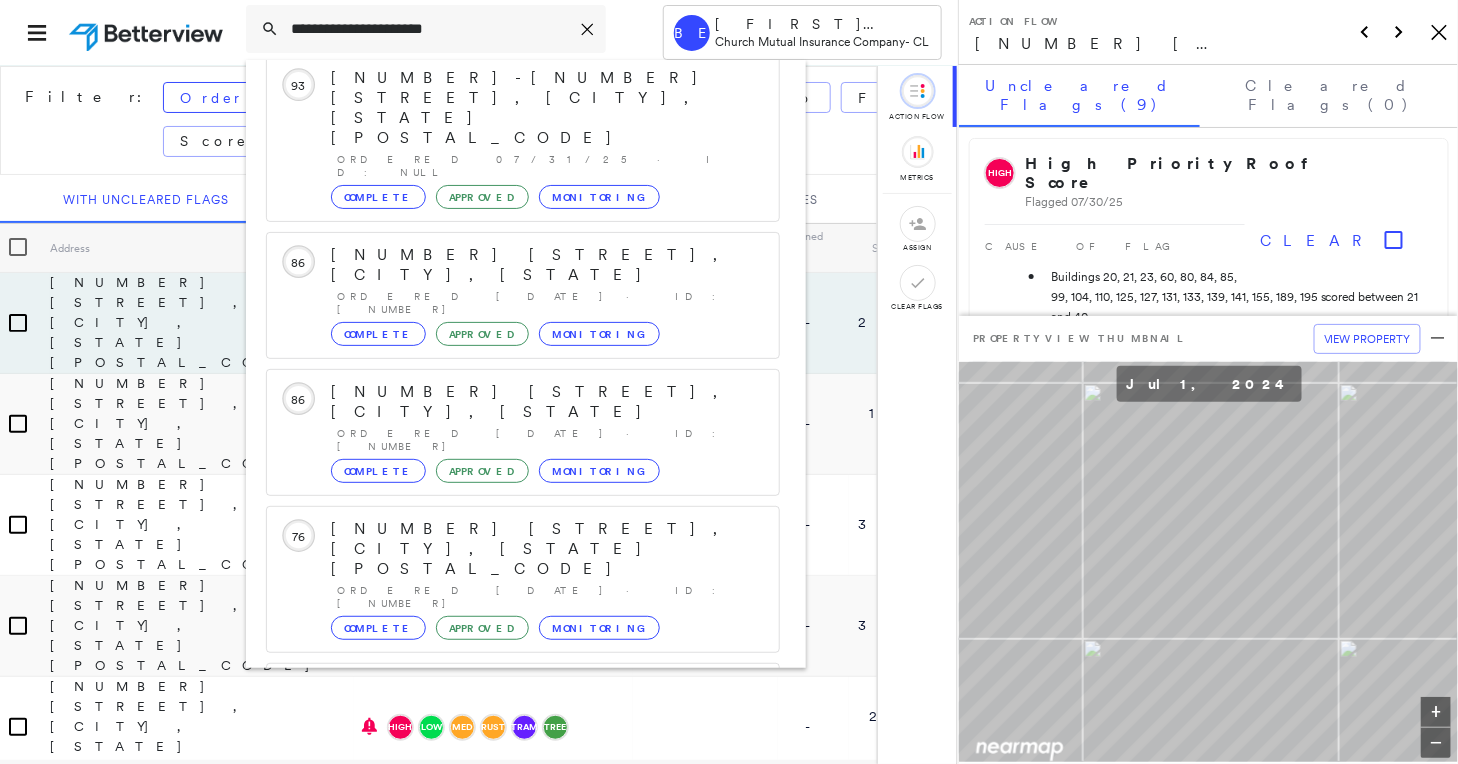 click on "Show  5  more existing properties" at bounding box center (524, 1010) 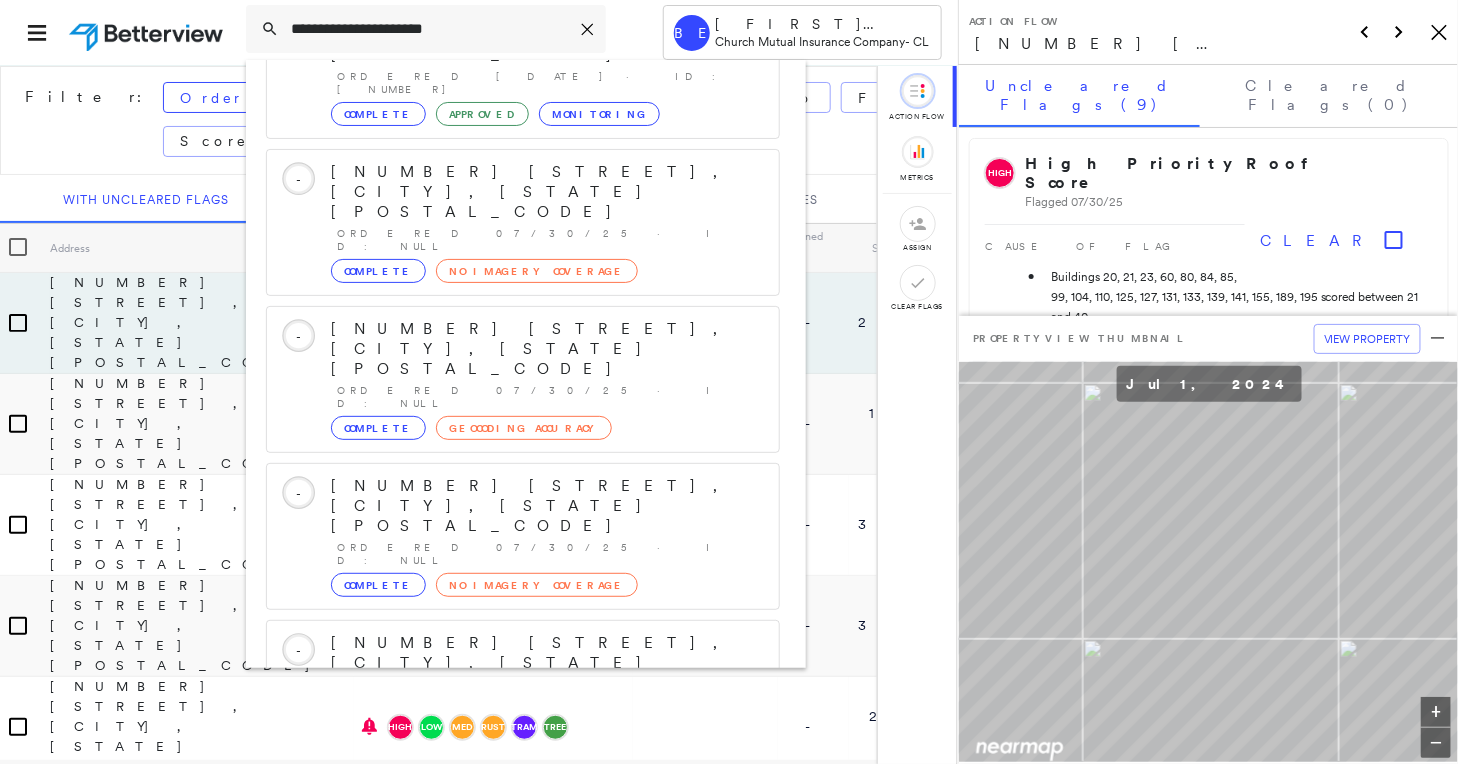 click on "Show  5  more existing properties" at bounding box center [524, 1281] 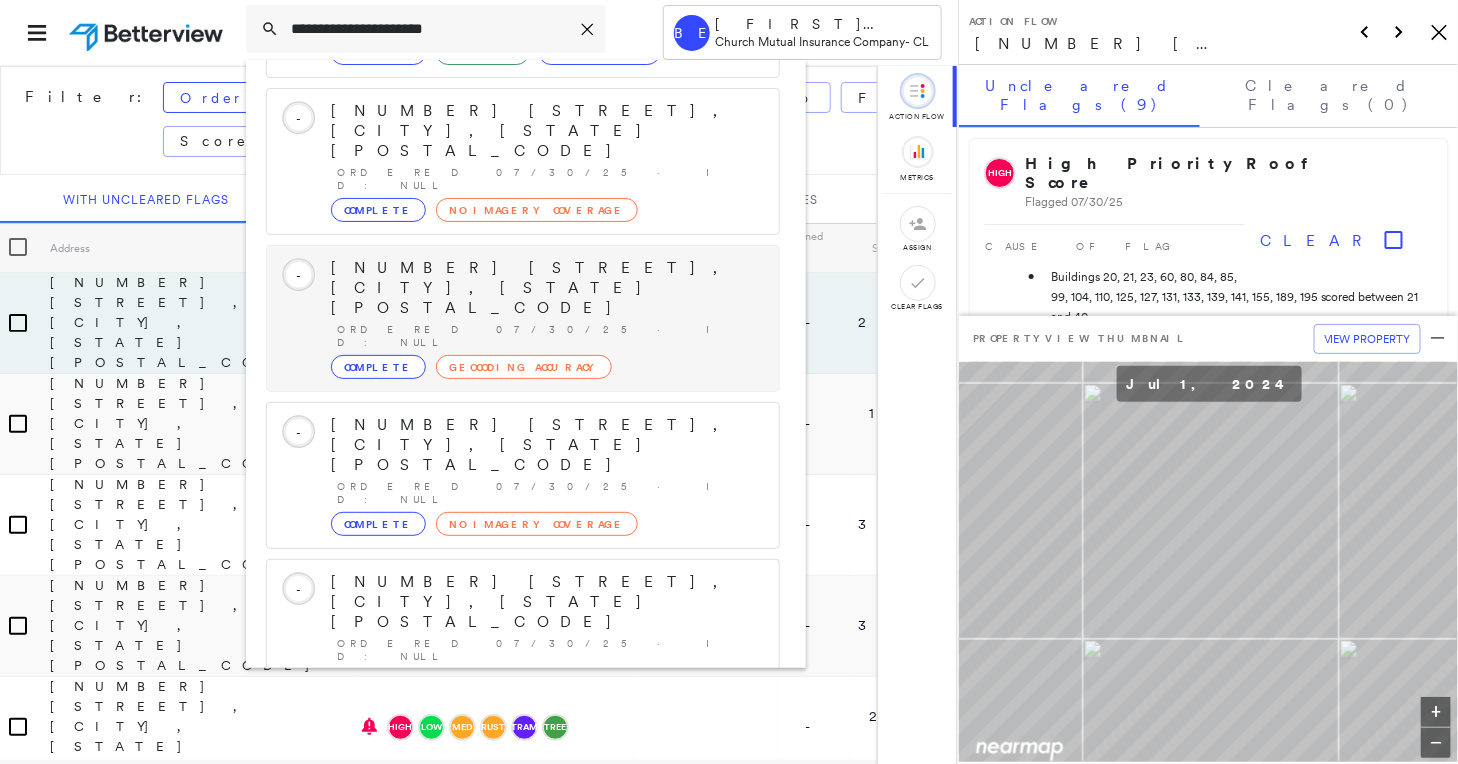 scroll, scrollTop: 1555, scrollLeft: 0, axis: vertical 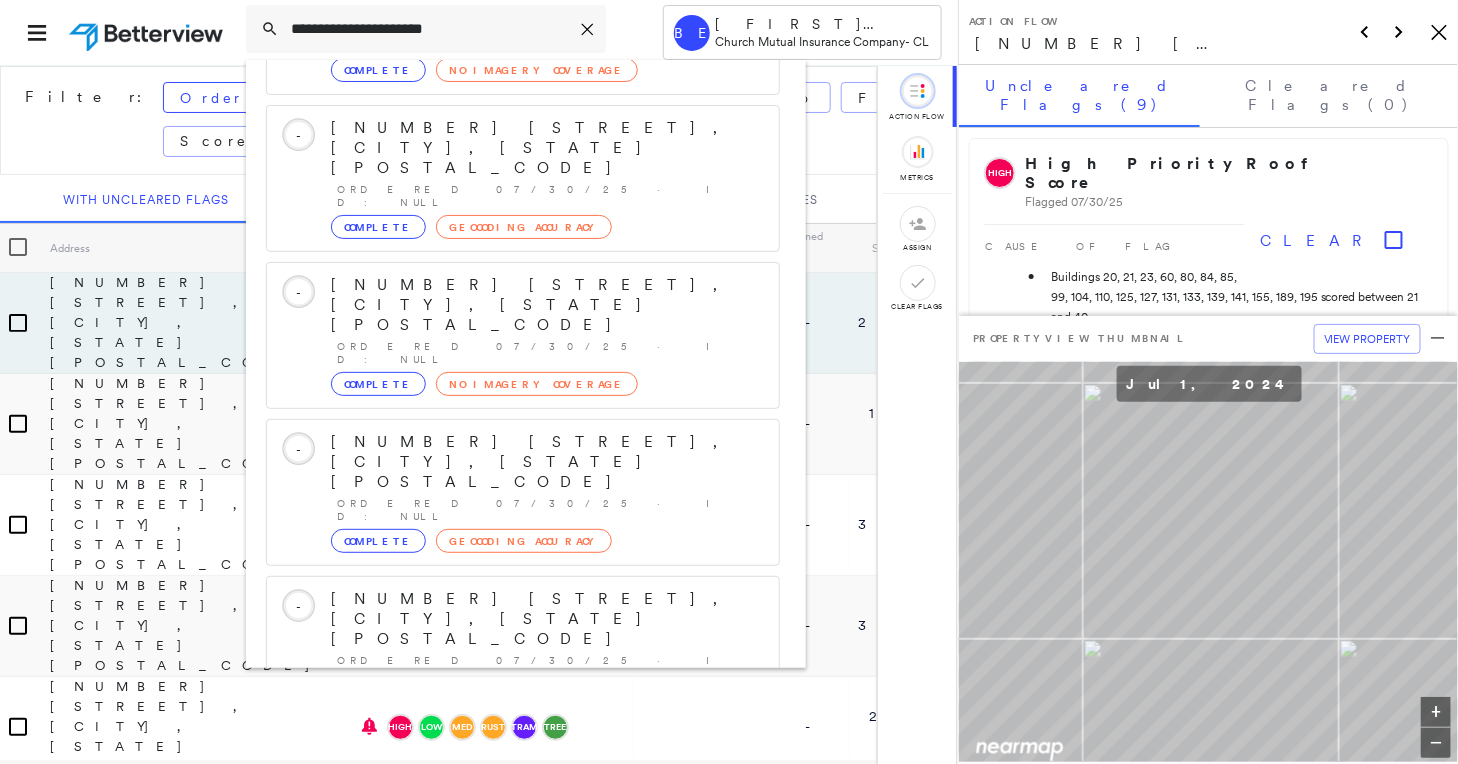 click on "Show  5  more existing properties" at bounding box center [524, 1551] 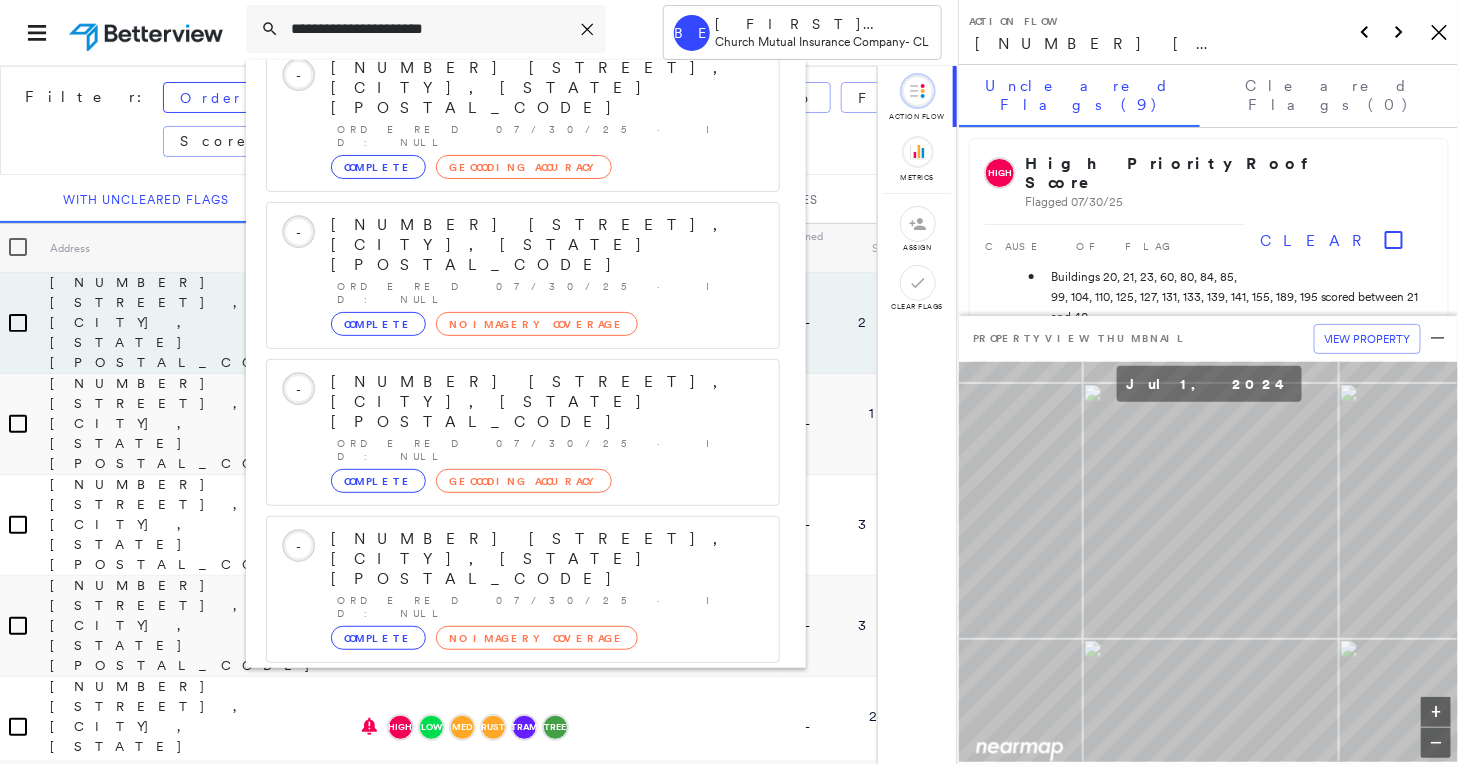click on "Show  5  more existing properties" at bounding box center (524, 1962) 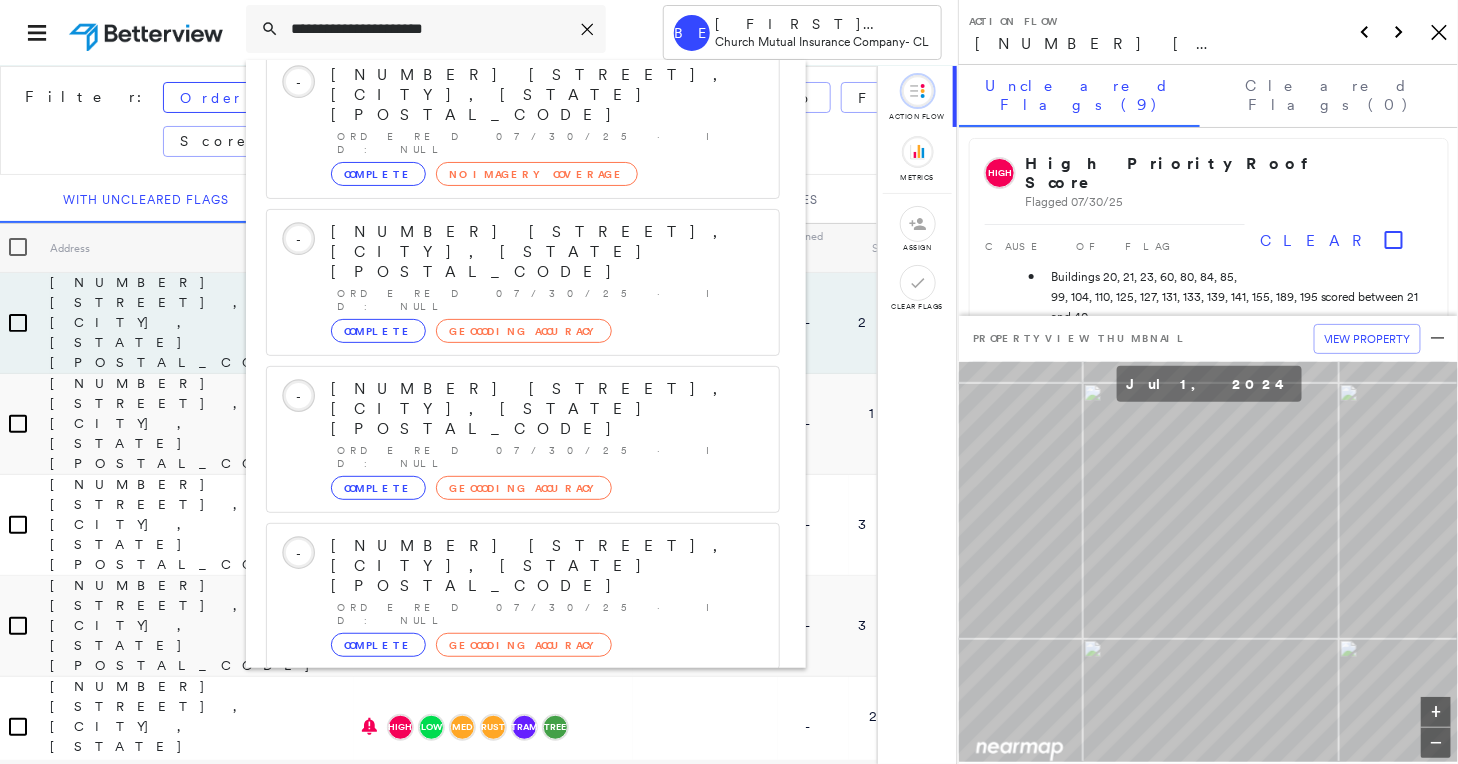 scroll, scrollTop: 2729, scrollLeft: 0, axis: vertical 